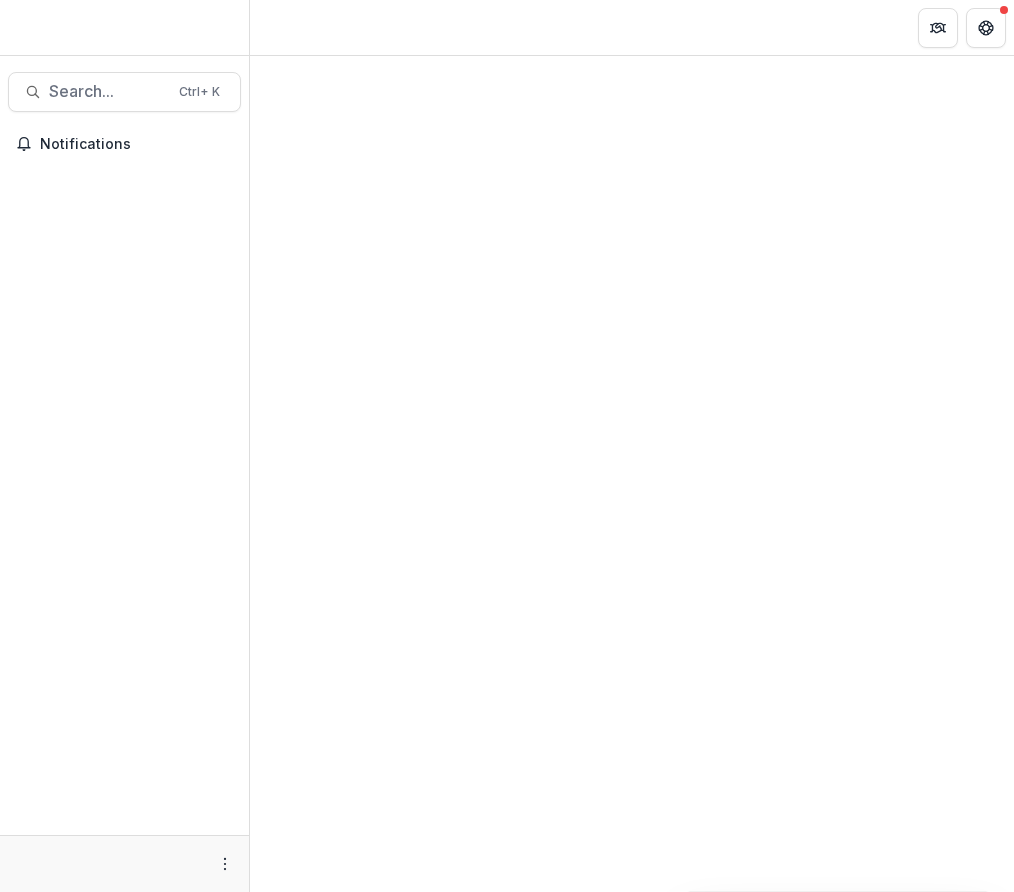 scroll, scrollTop: 0, scrollLeft: 0, axis: both 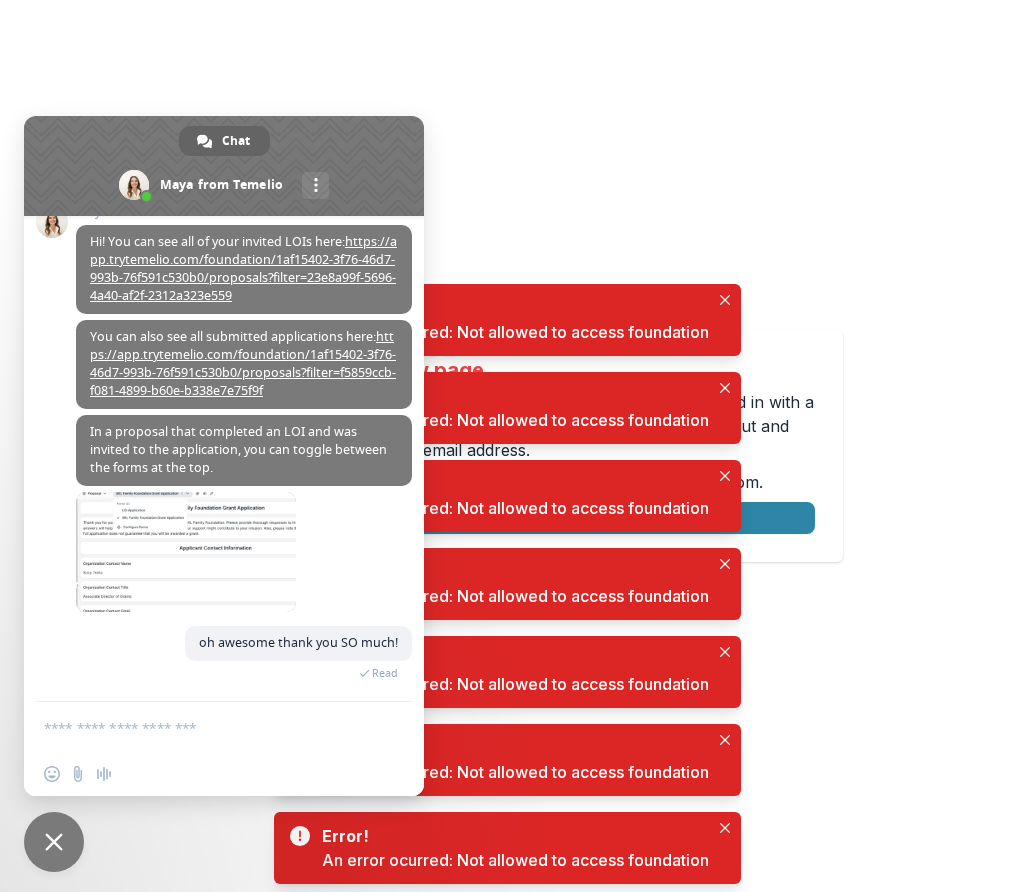click on "Not allowed to view page You do not have permission to view the page. It is likely that you logged in with a different email address that the one you were granted access for. Logout and sign back in with the correct email address. If you think this is an error, please contact us at   support@example.com . Logout" at bounding box center [507, 446] 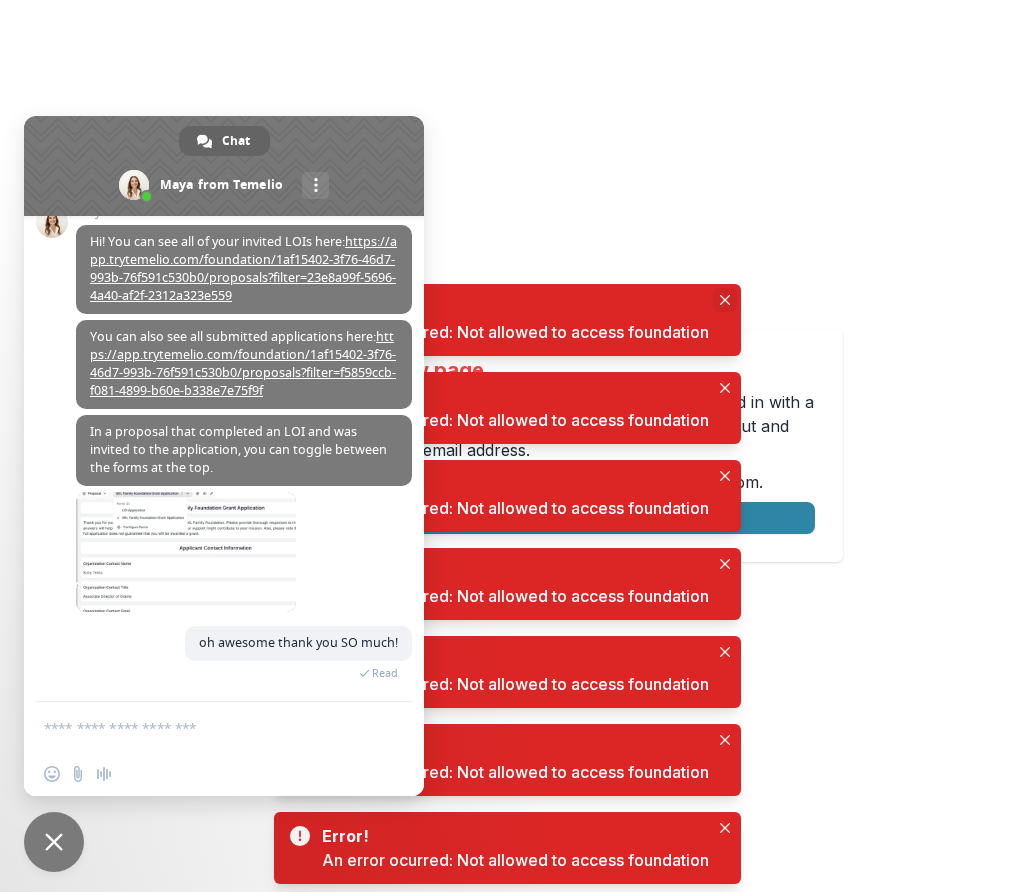 click at bounding box center [725, 300] 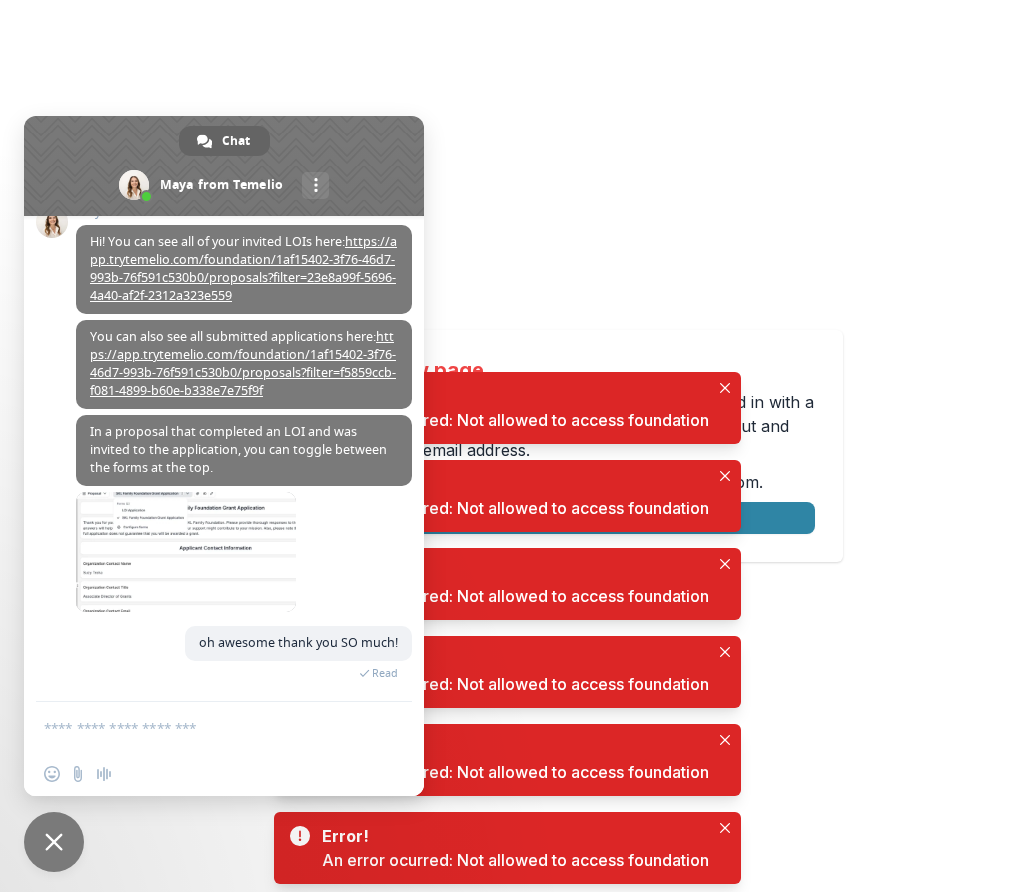 click on "Error! An error ocurred: Not allowed to access foundation" at bounding box center (507, 408) 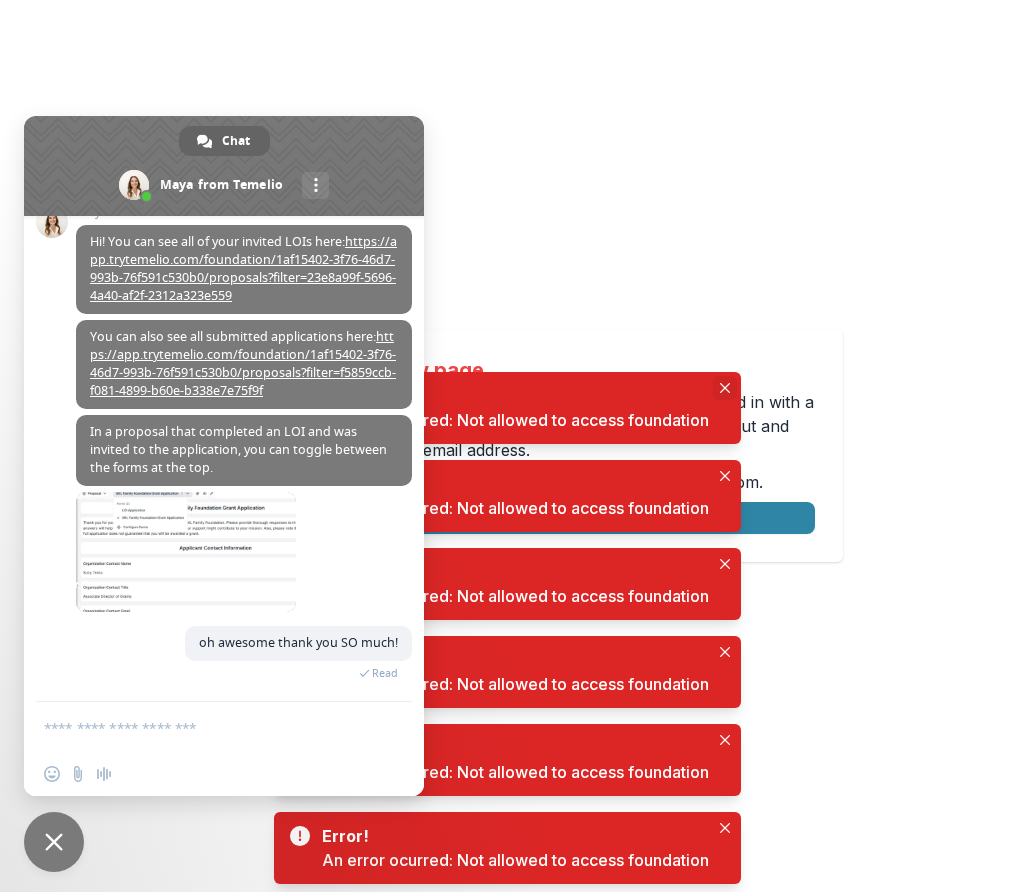 click 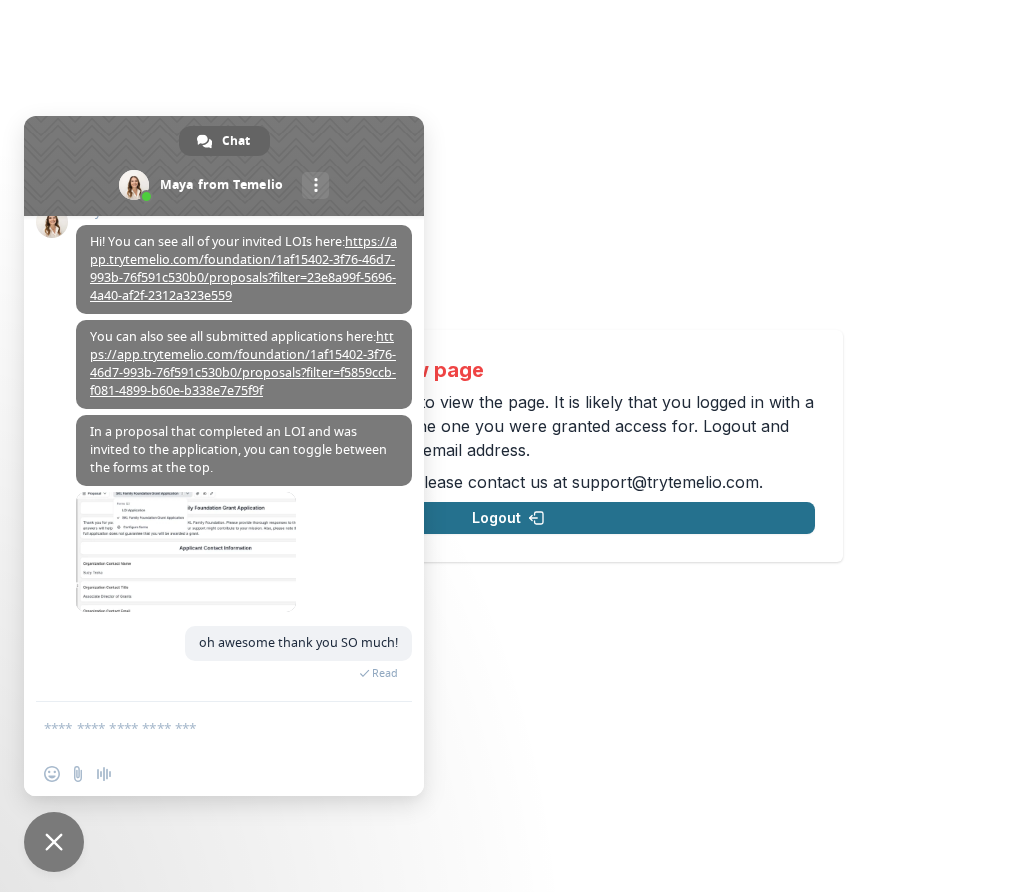 click on "Logout" at bounding box center [508, 518] 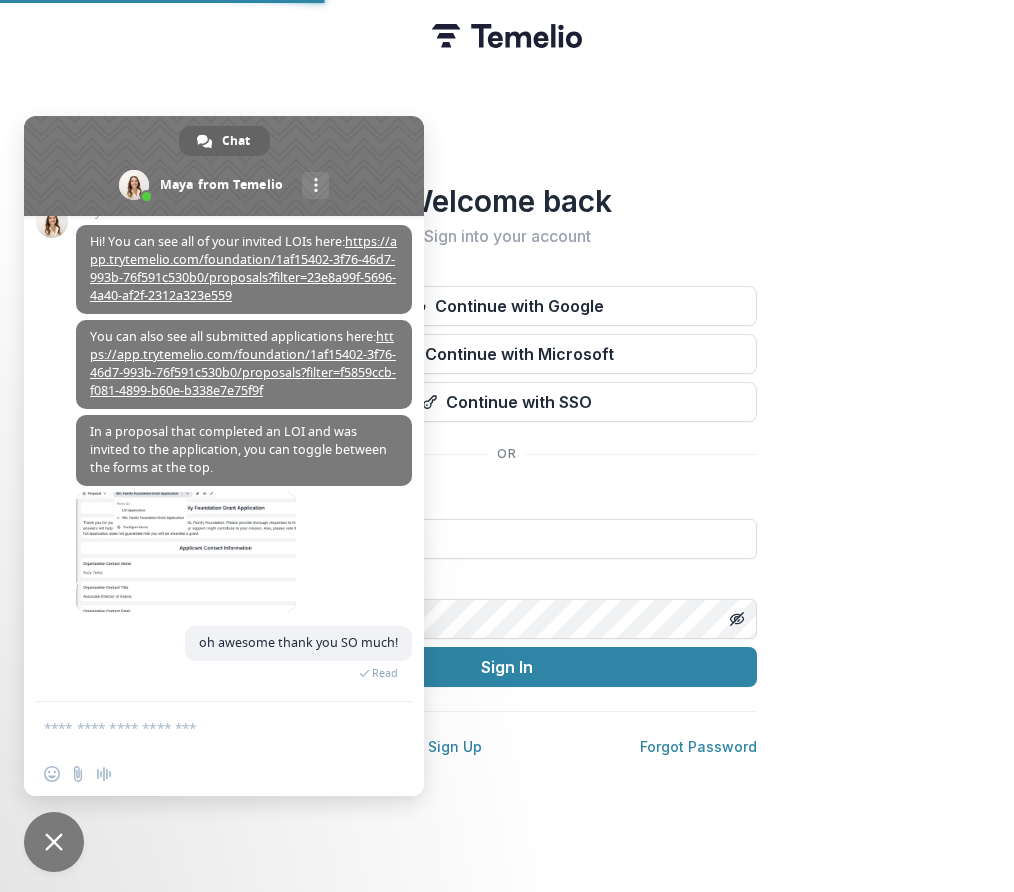 click at bounding box center (224, 166) 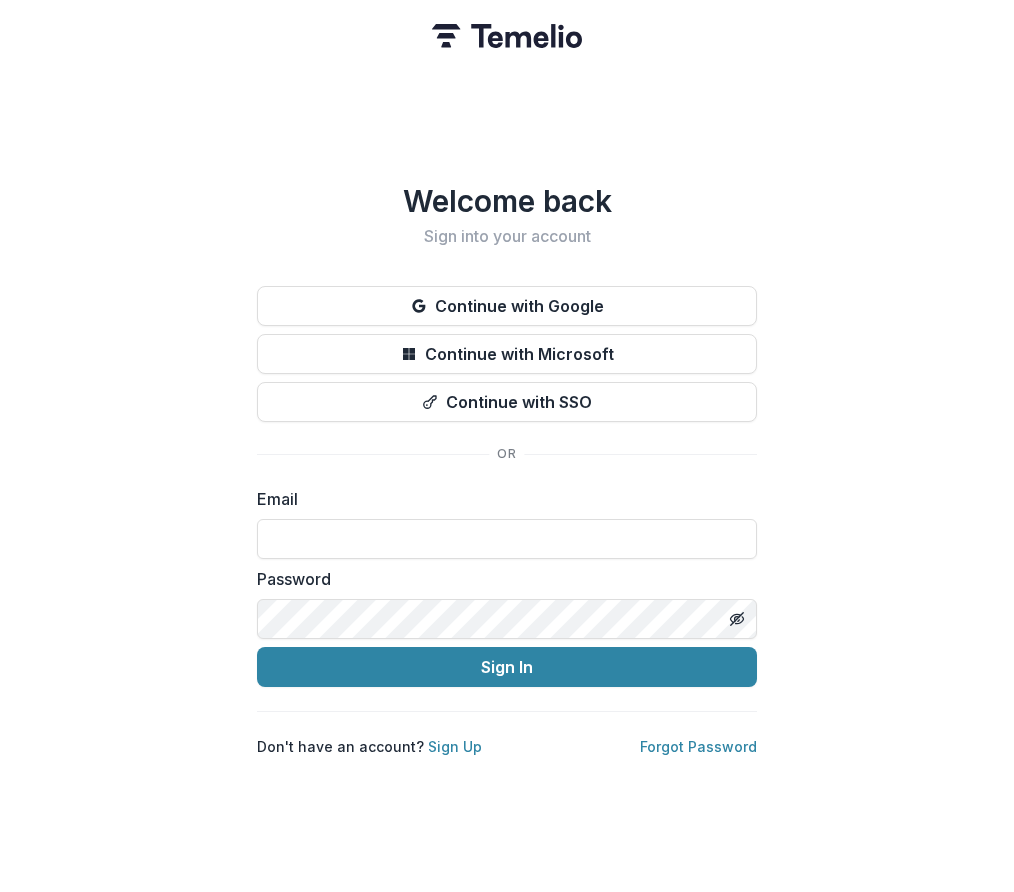 click on "Email" at bounding box center [507, 523] 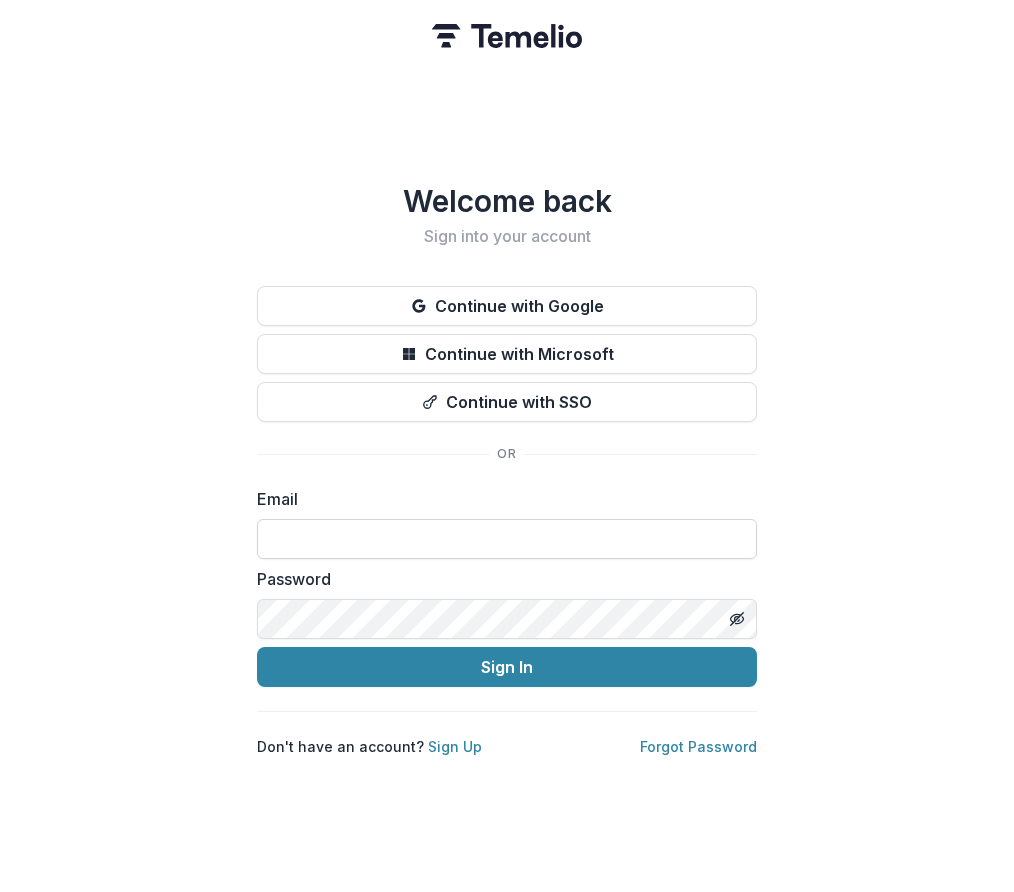 click at bounding box center (507, 539) 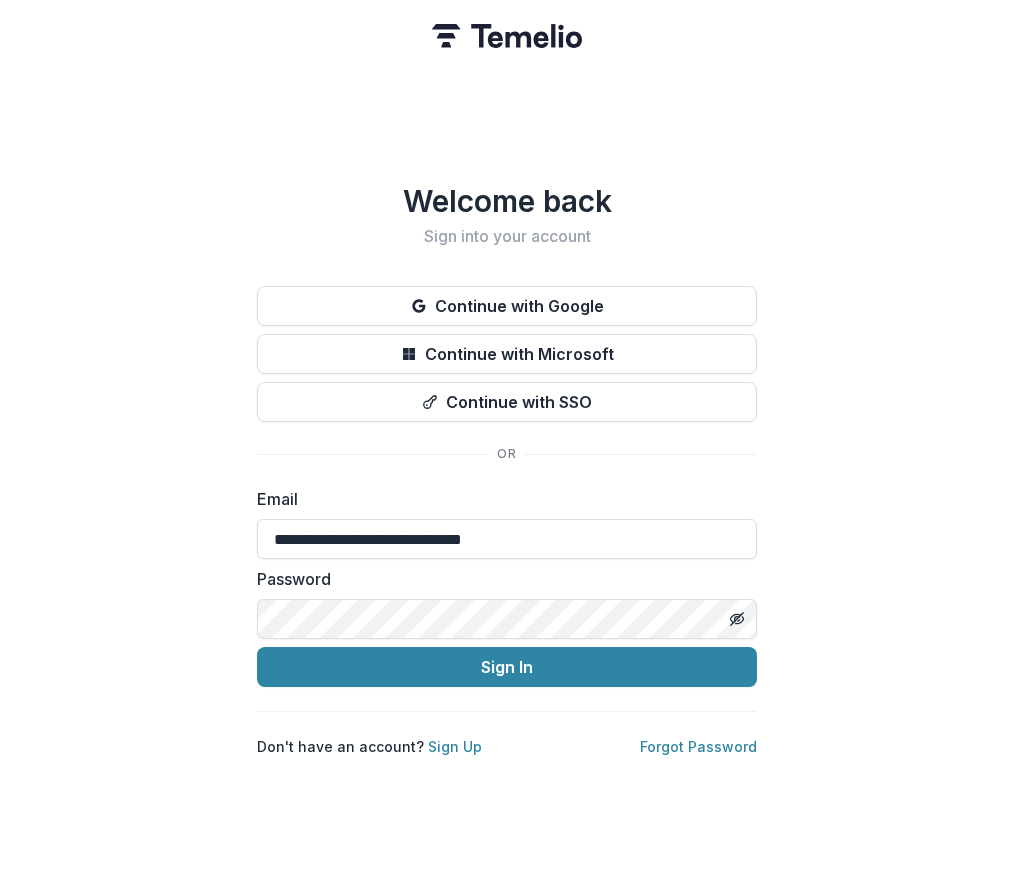 click on "Sign In" at bounding box center (507, 667) 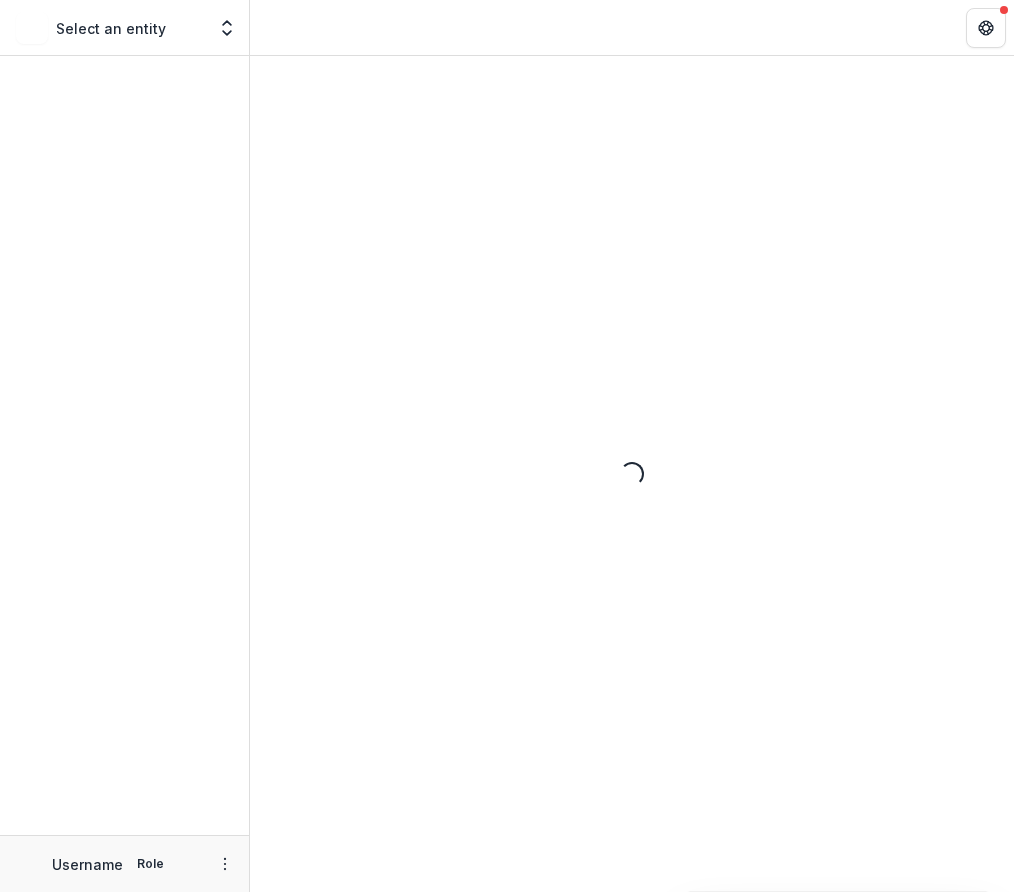 scroll, scrollTop: 0, scrollLeft: 0, axis: both 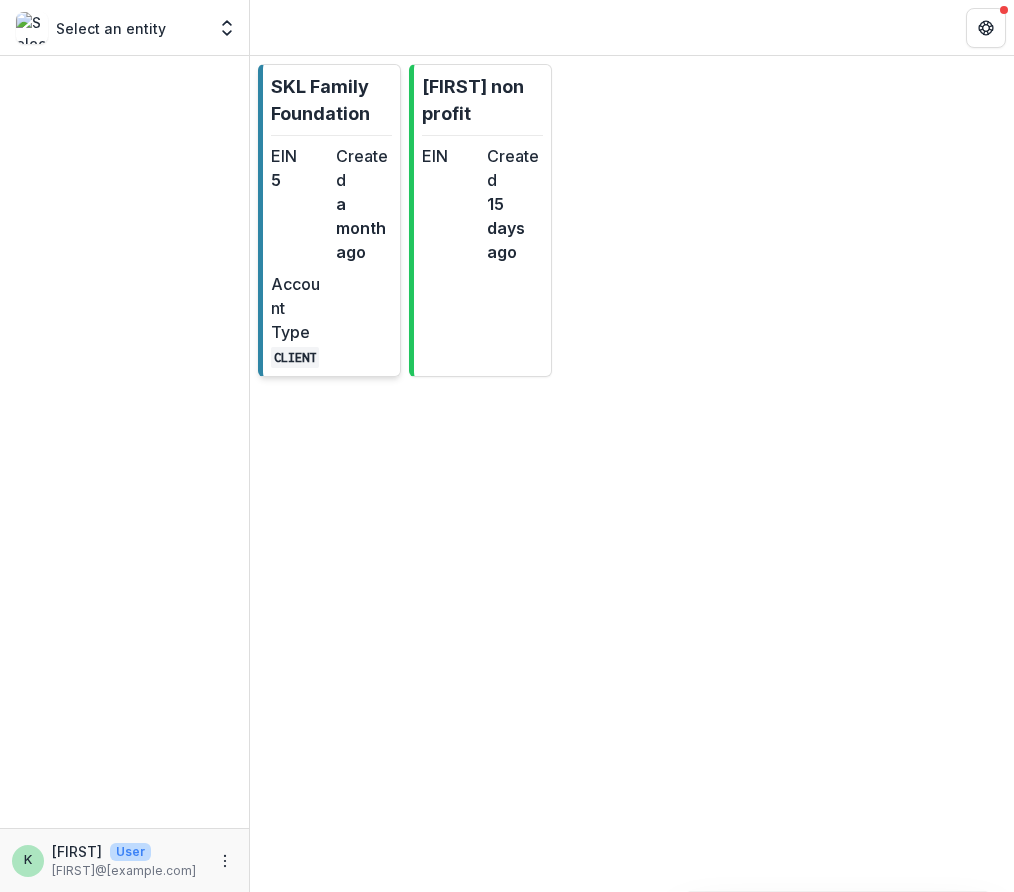 click on "SKL Family Foundation" at bounding box center [331, 100] 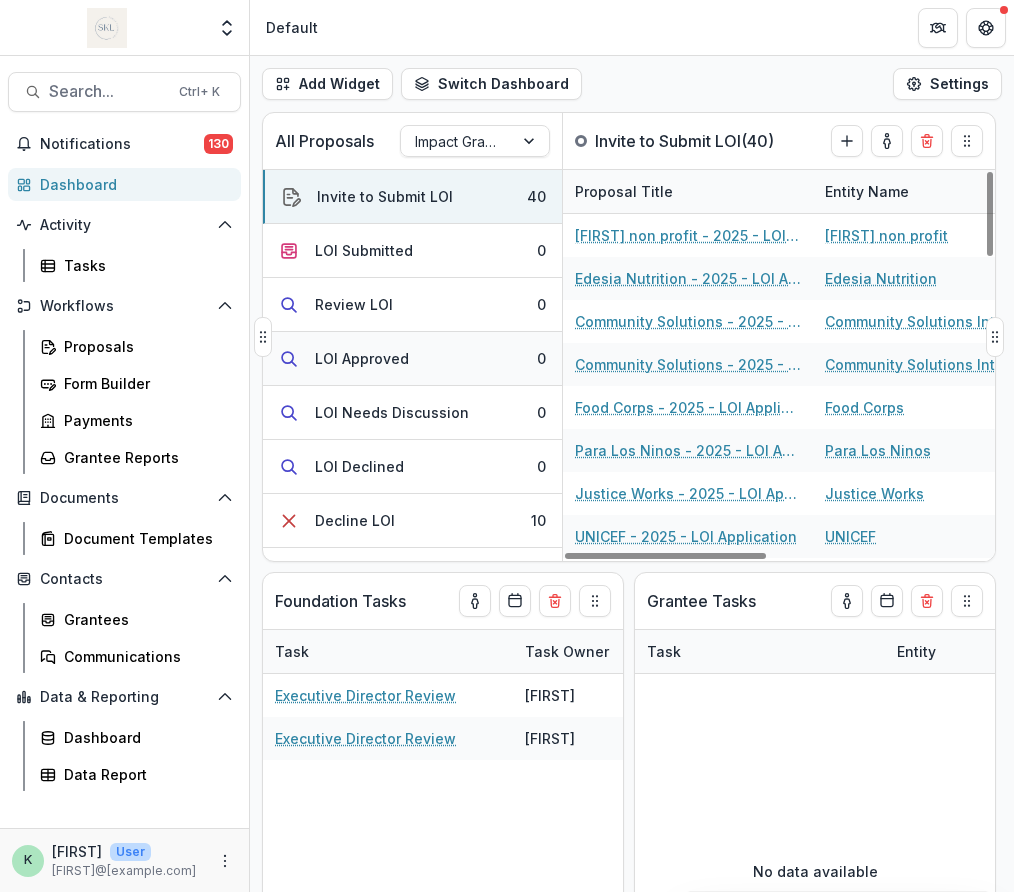 scroll, scrollTop: 156, scrollLeft: 0, axis: vertical 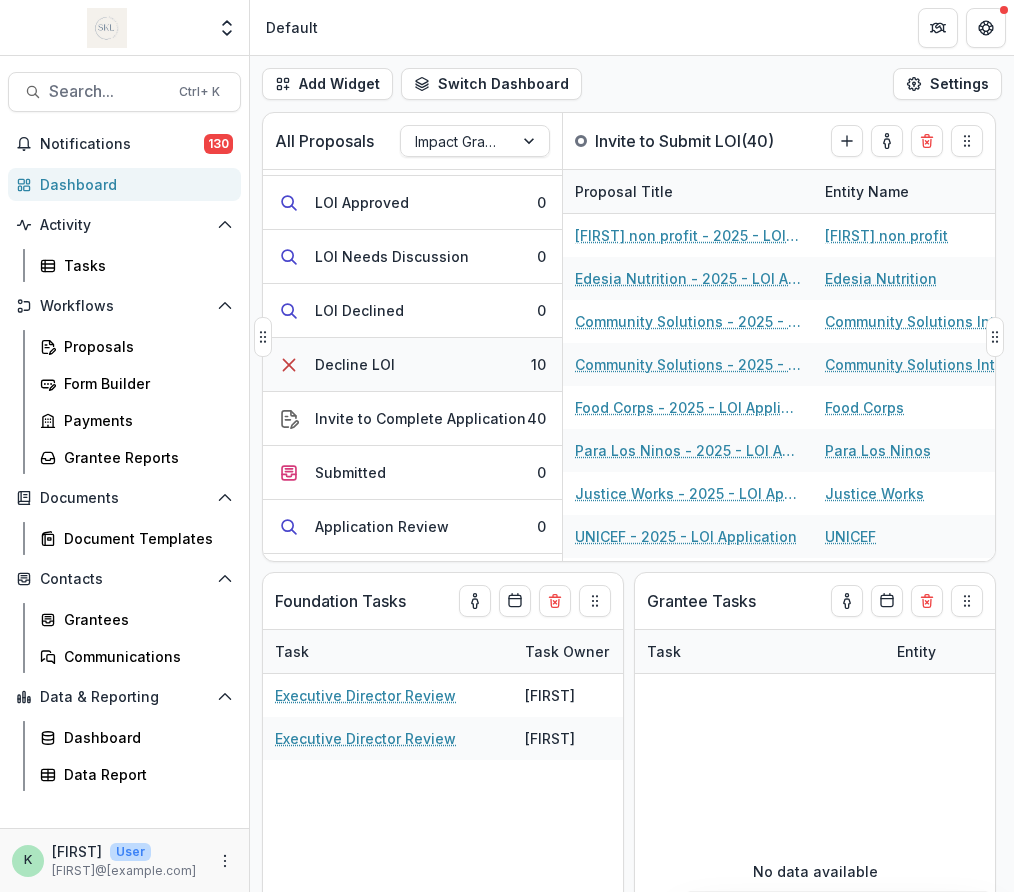 click on "Decline LOI 10" at bounding box center [412, 365] 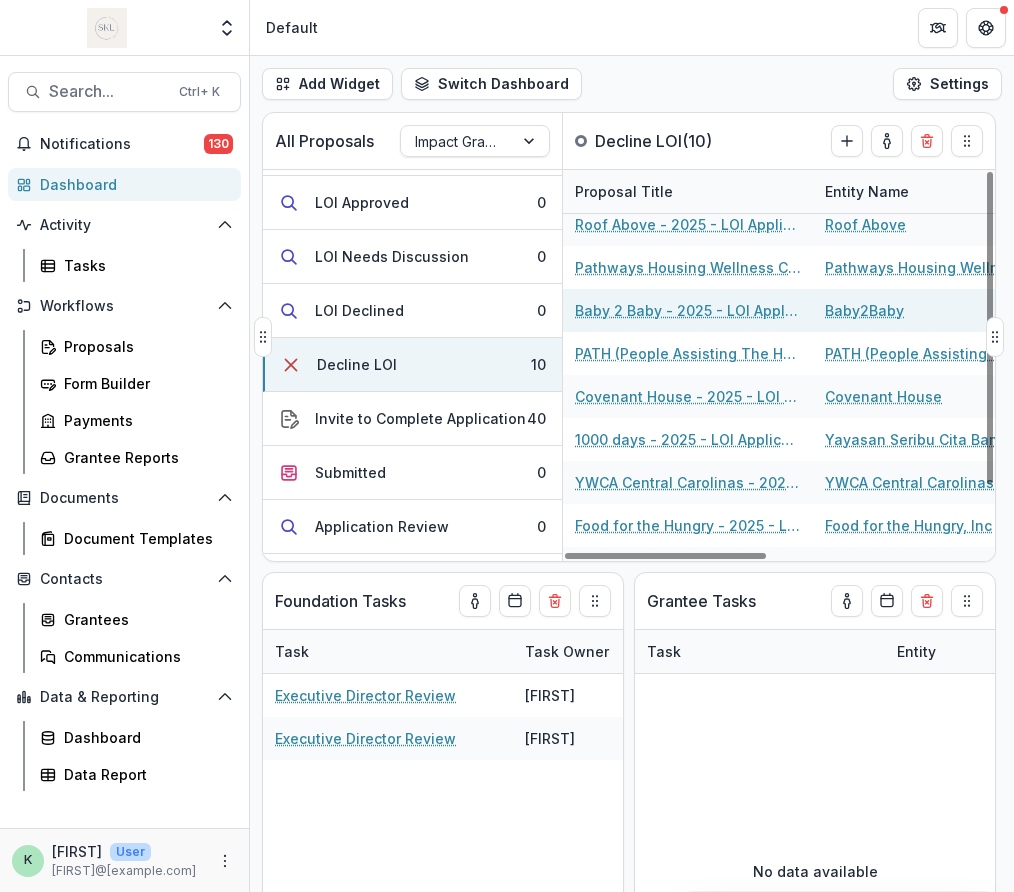 scroll, scrollTop: 81, scrollLeft: 0, axis: vertical 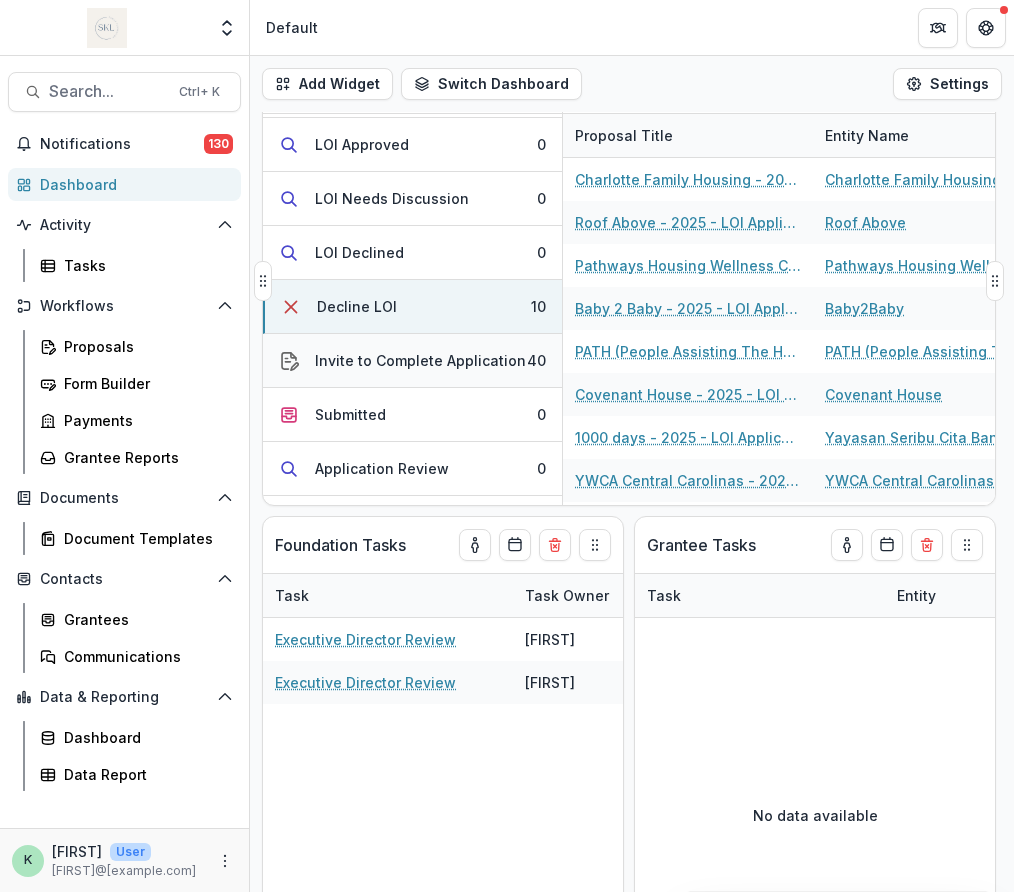 click on "Invite to Complete Application" at bounding box center [420, 360] 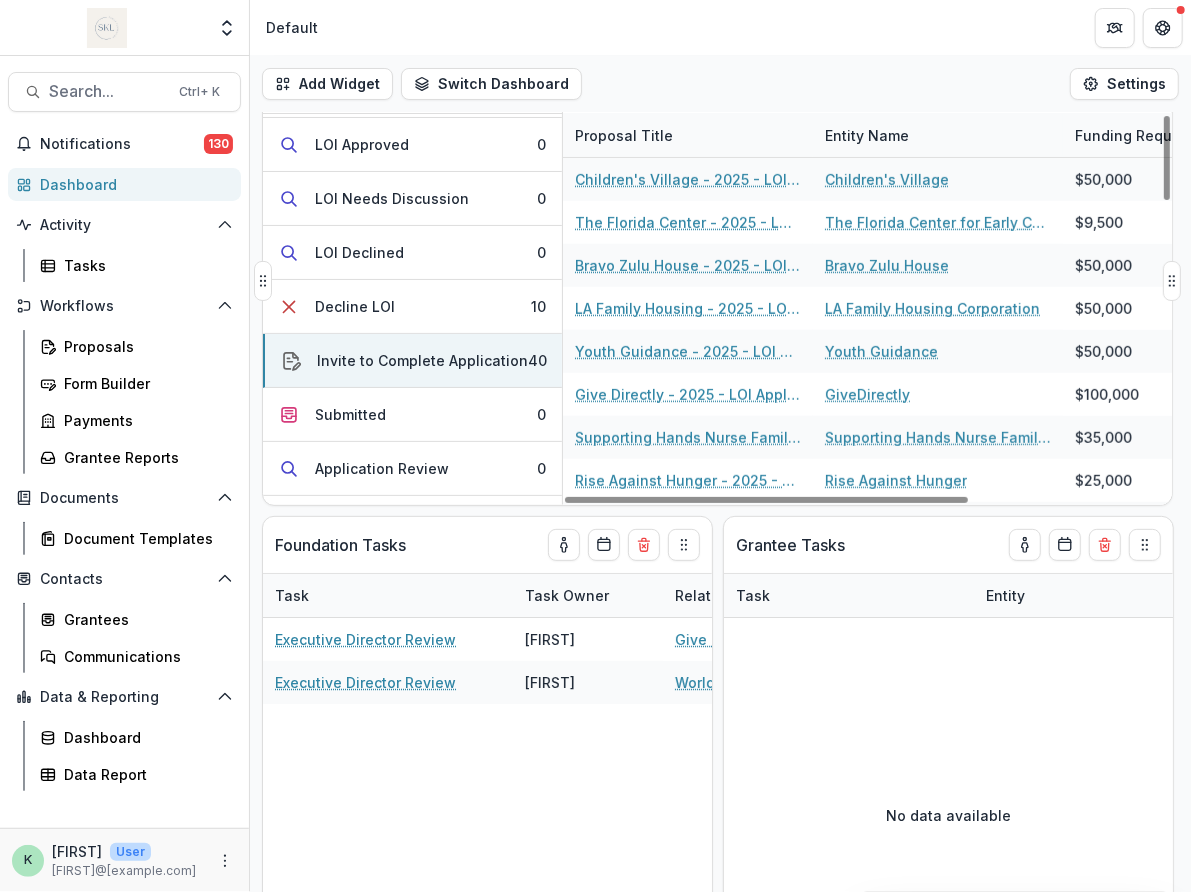 scroll, scrollTop: 396, scrollLeft: 0, axis: vertical 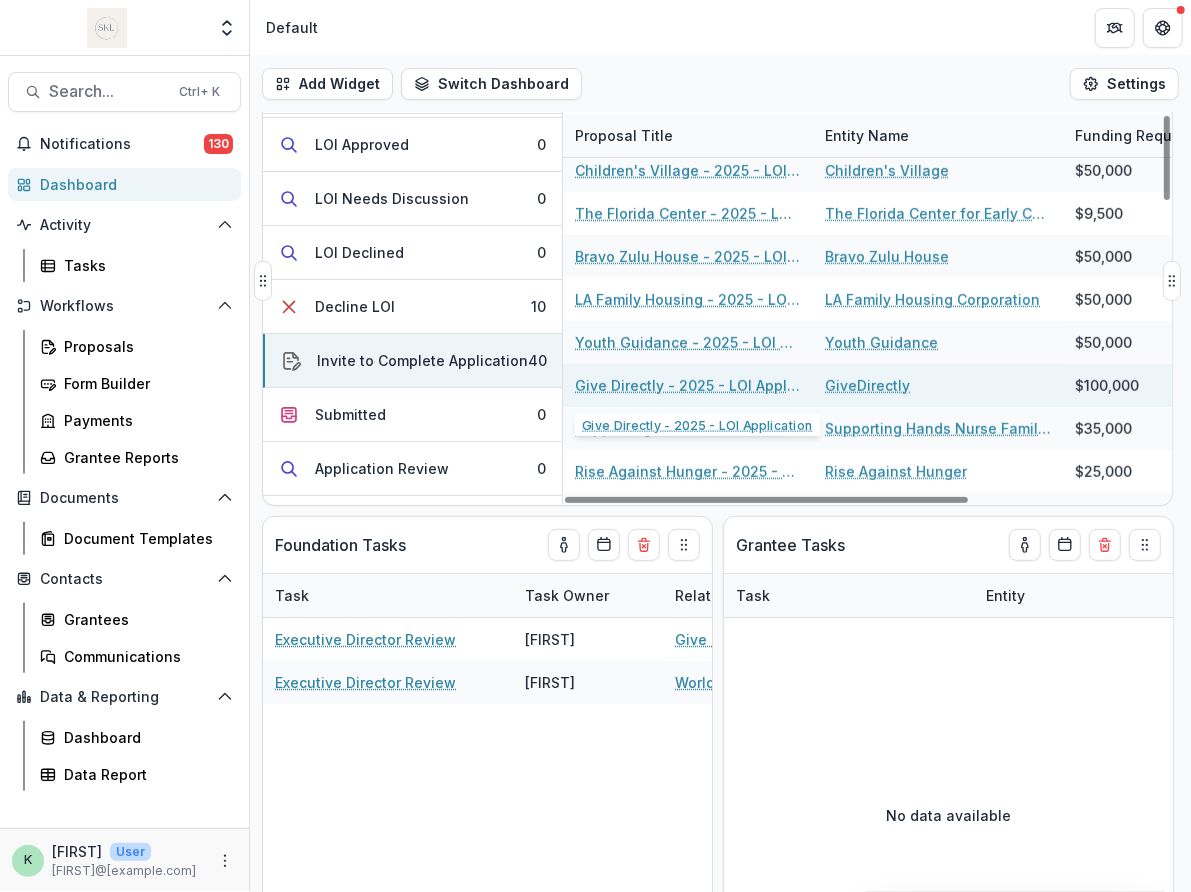 click on "Give Directly - 2025 - LOI Application" at bounding box center (688, 385) 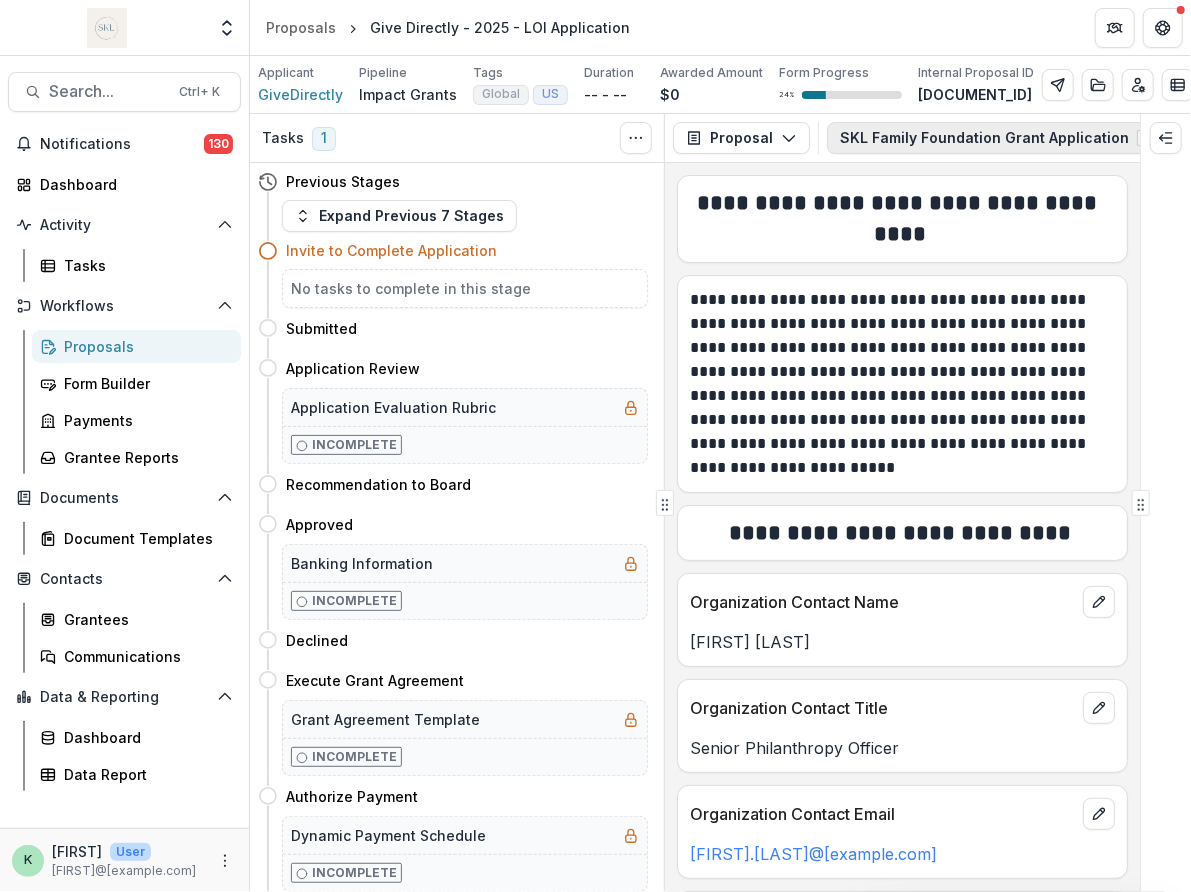 click on "SKL Family Foundation Grant Application 2" at bounding box center [1009, 138] 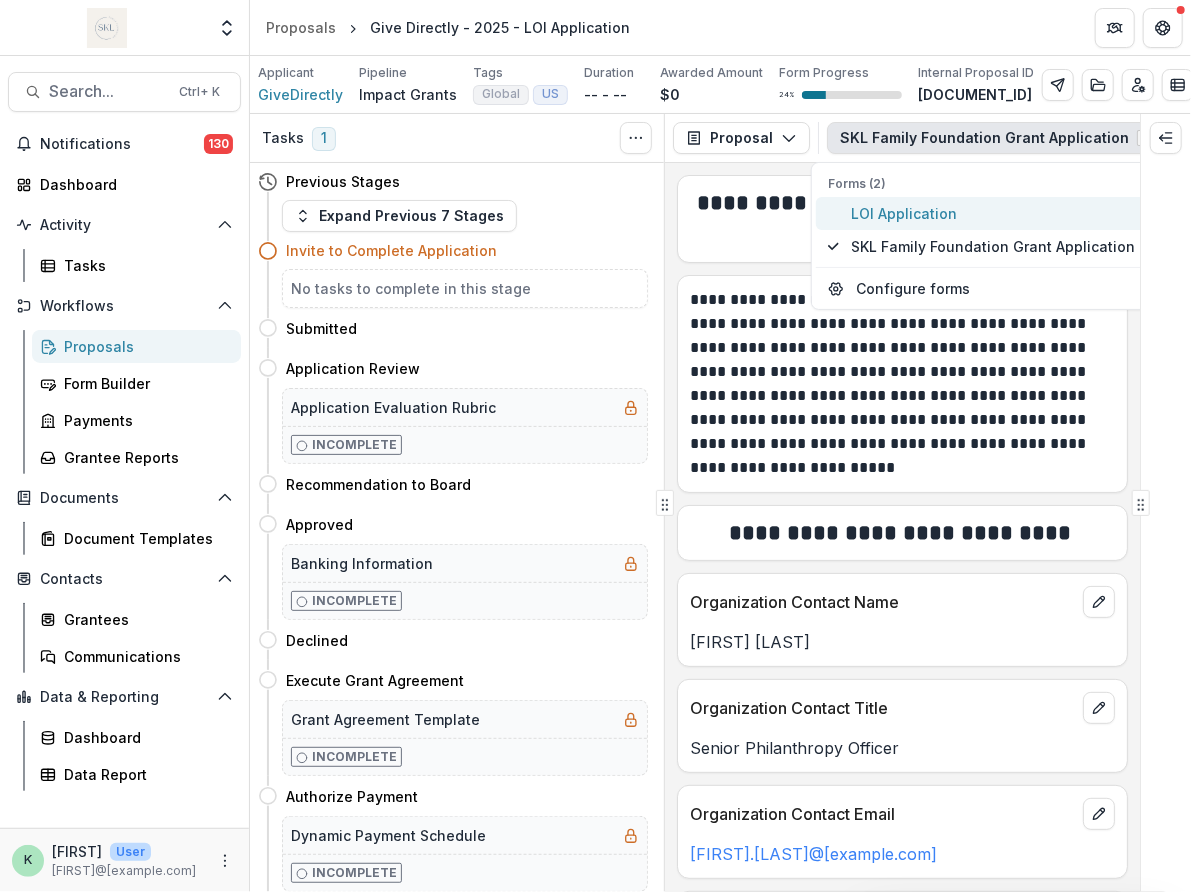 click on "LOI Application" at bounding box center [993, 213] 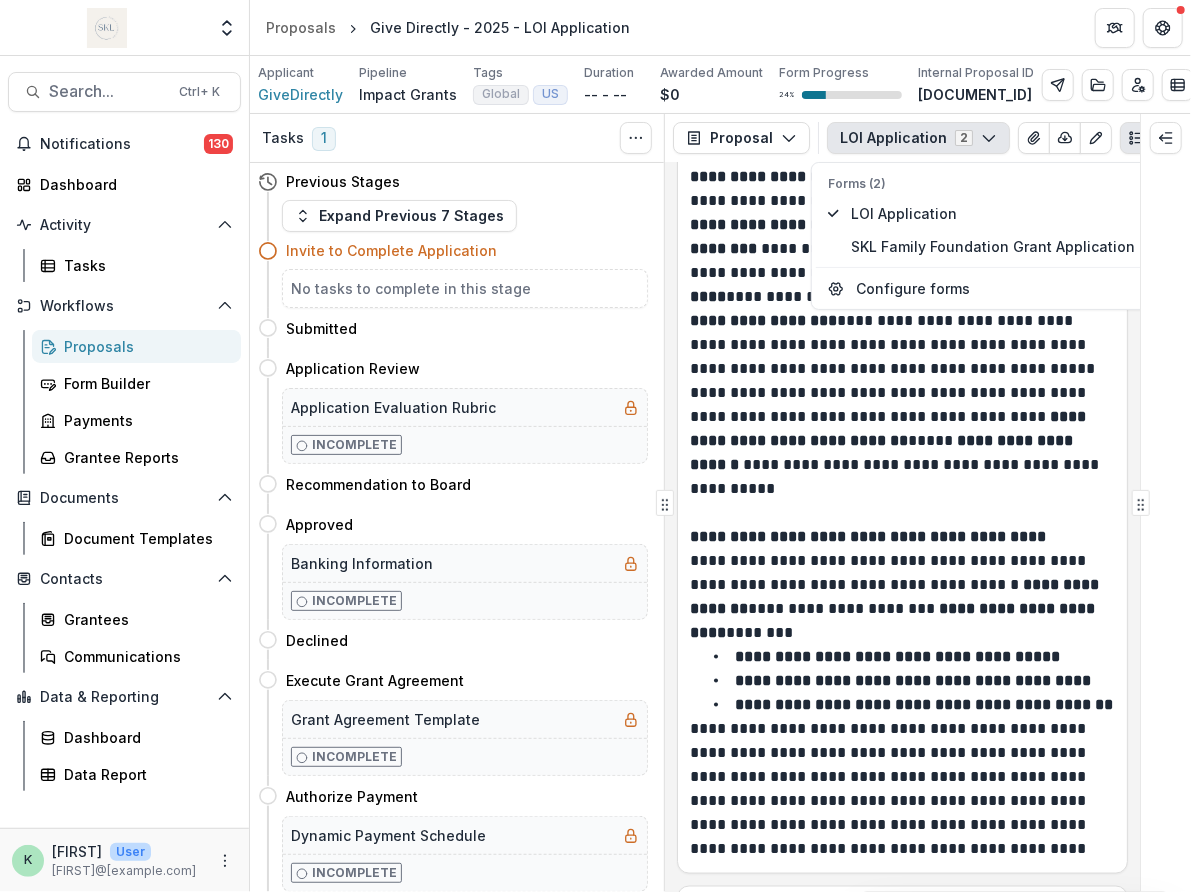 scroll, scrollTop: 1333, scrollLeft: 0, axis: vertical 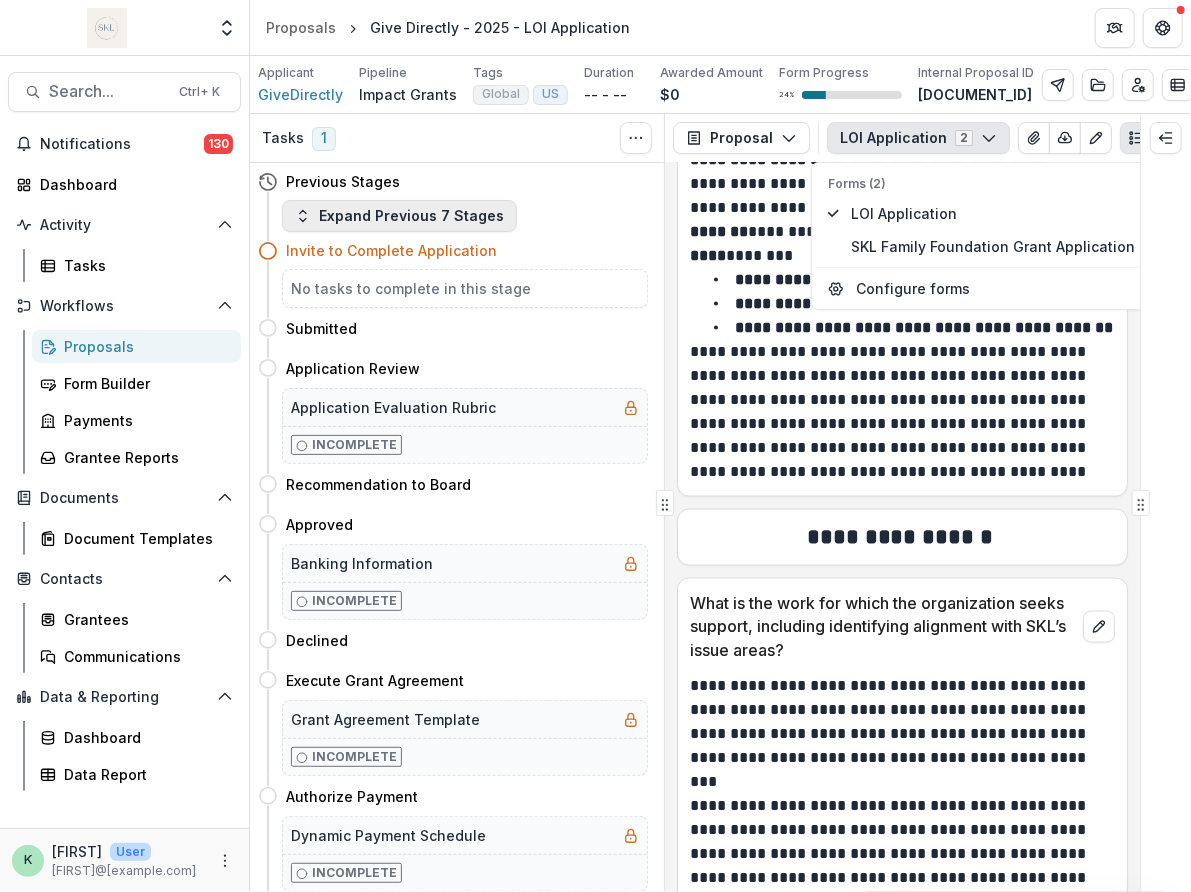 click on "Expand Previous 7 Stages" at bounding box center [399, 216] 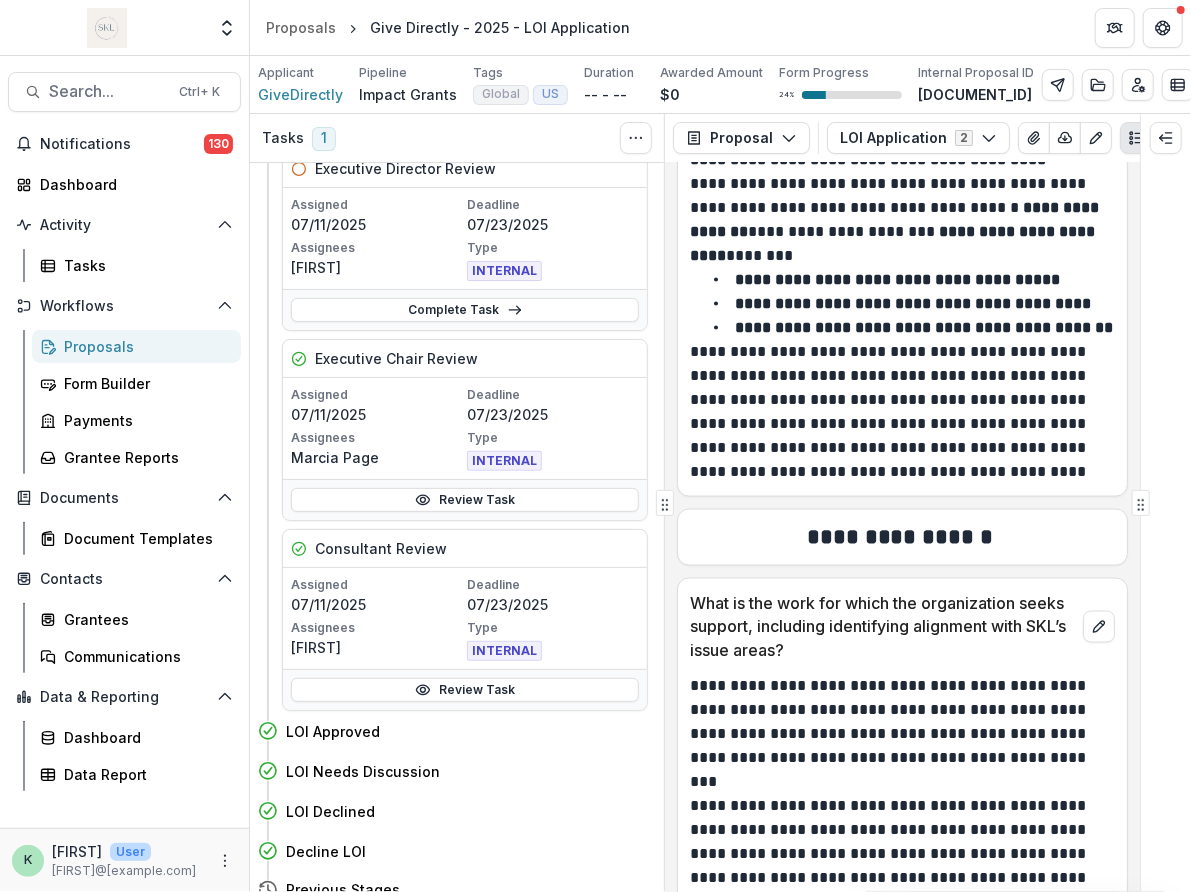scroll, scrollTop: 133, scrollLeft: 0, axis: vertical 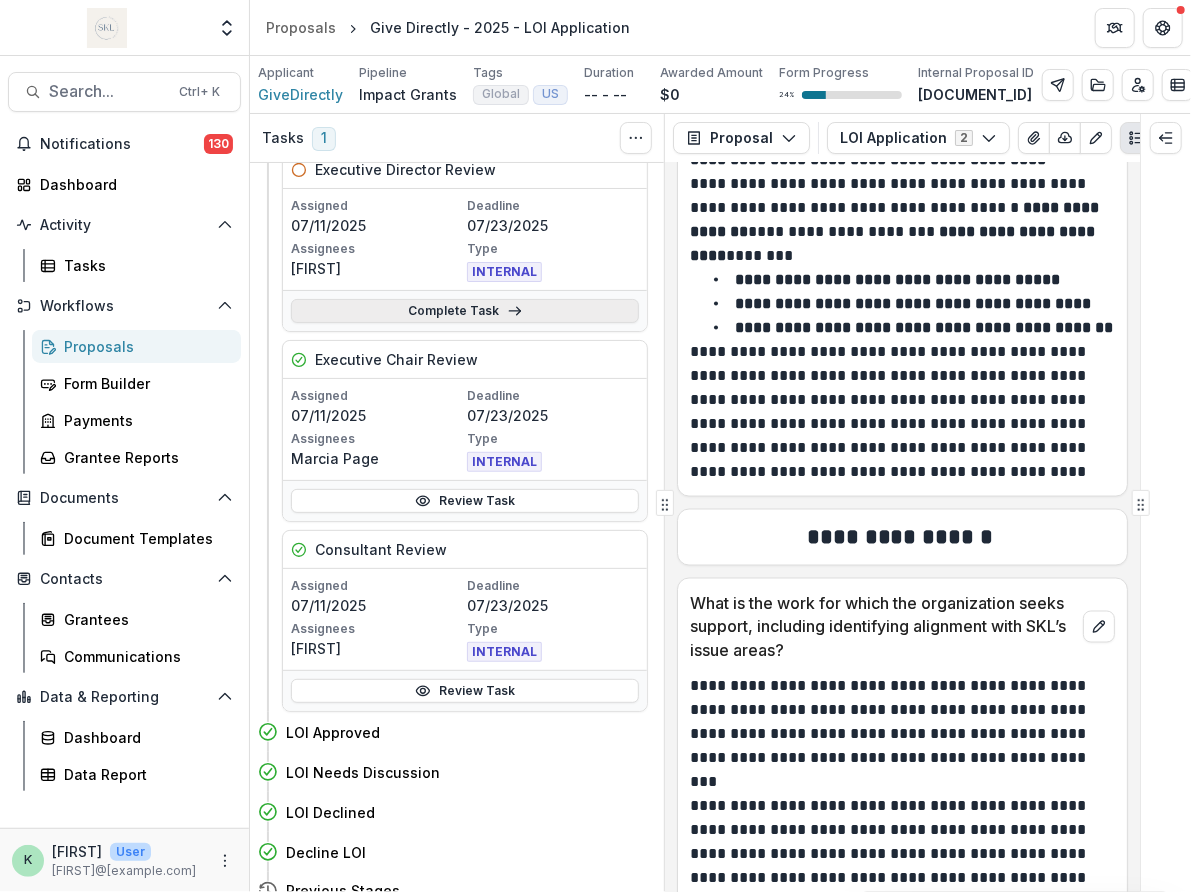 click on "Complete Task" at bounding box center [465, 311] 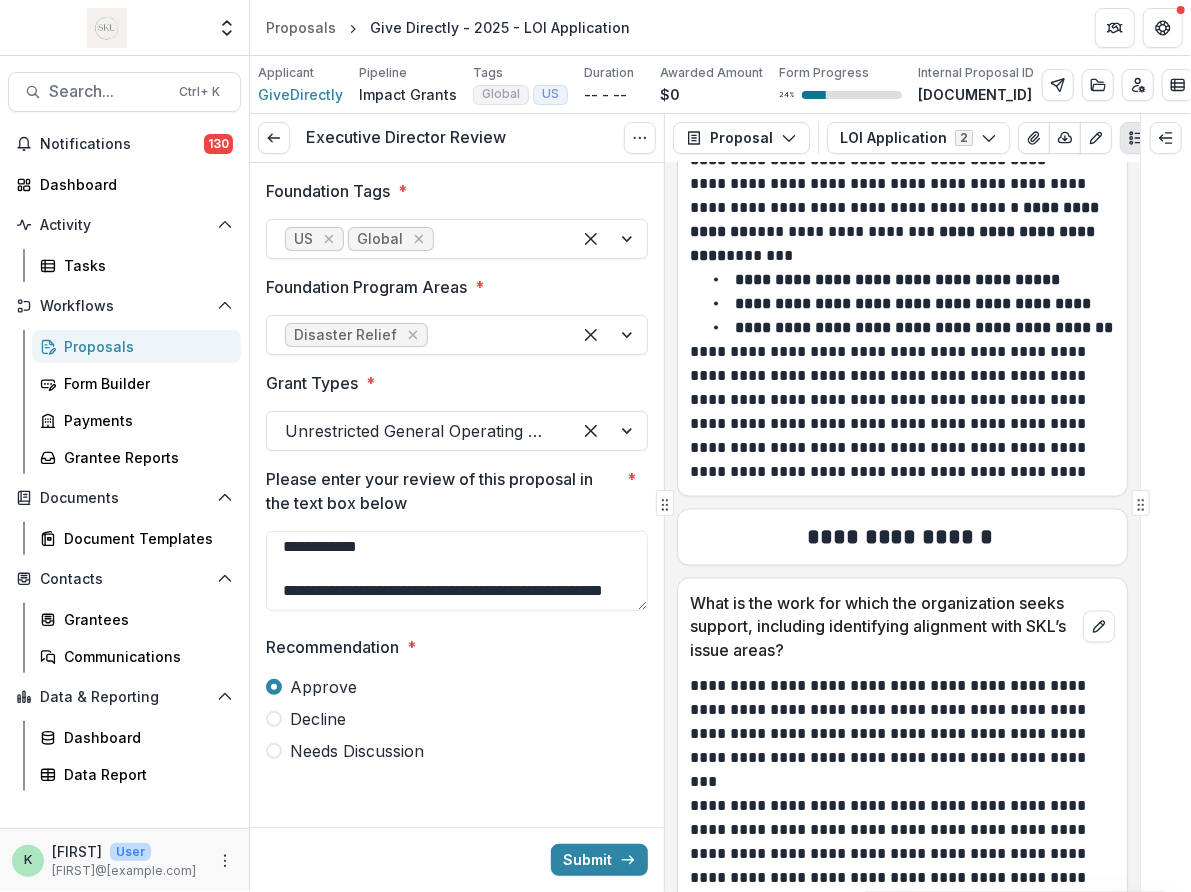 scroll, scrollTop: 220, scrollLeft: 0, axis: vertical 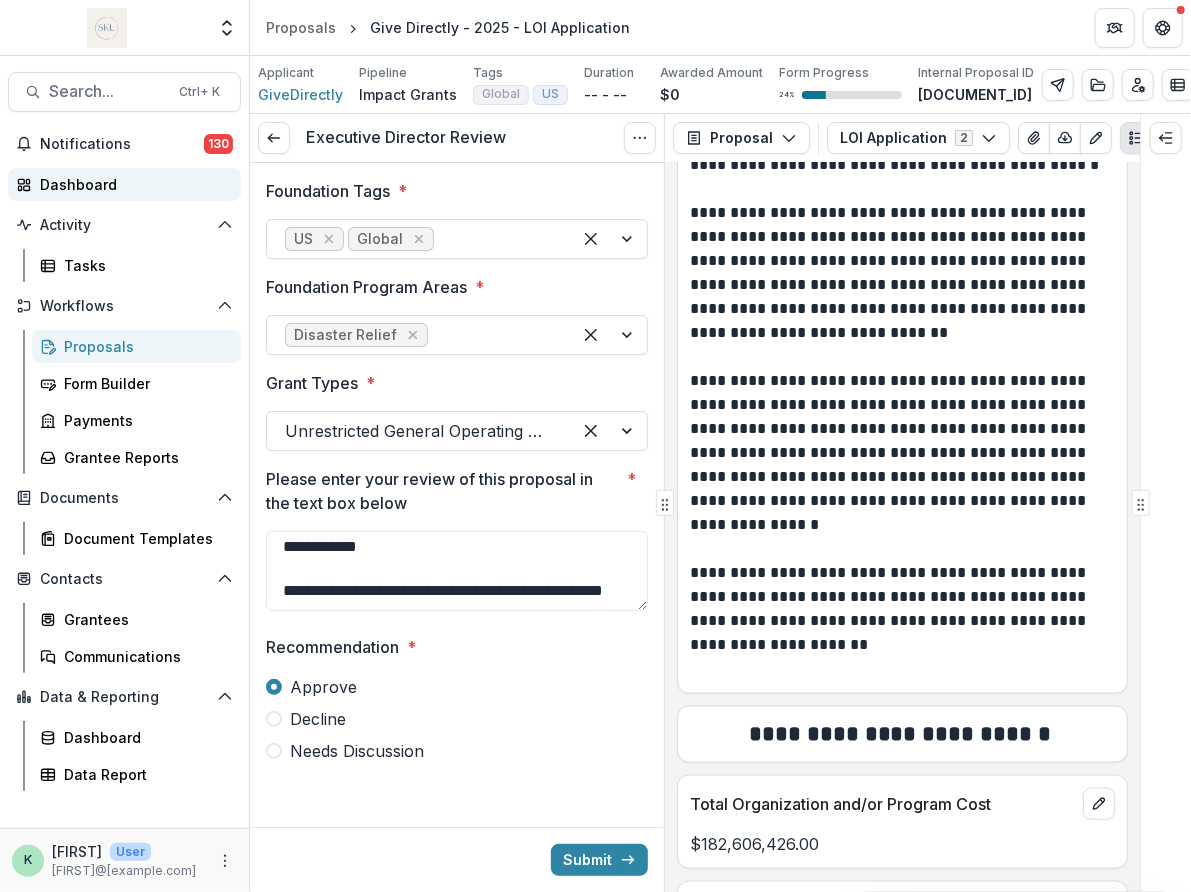 click on "Dashboard" at bounding box center (132, 184) 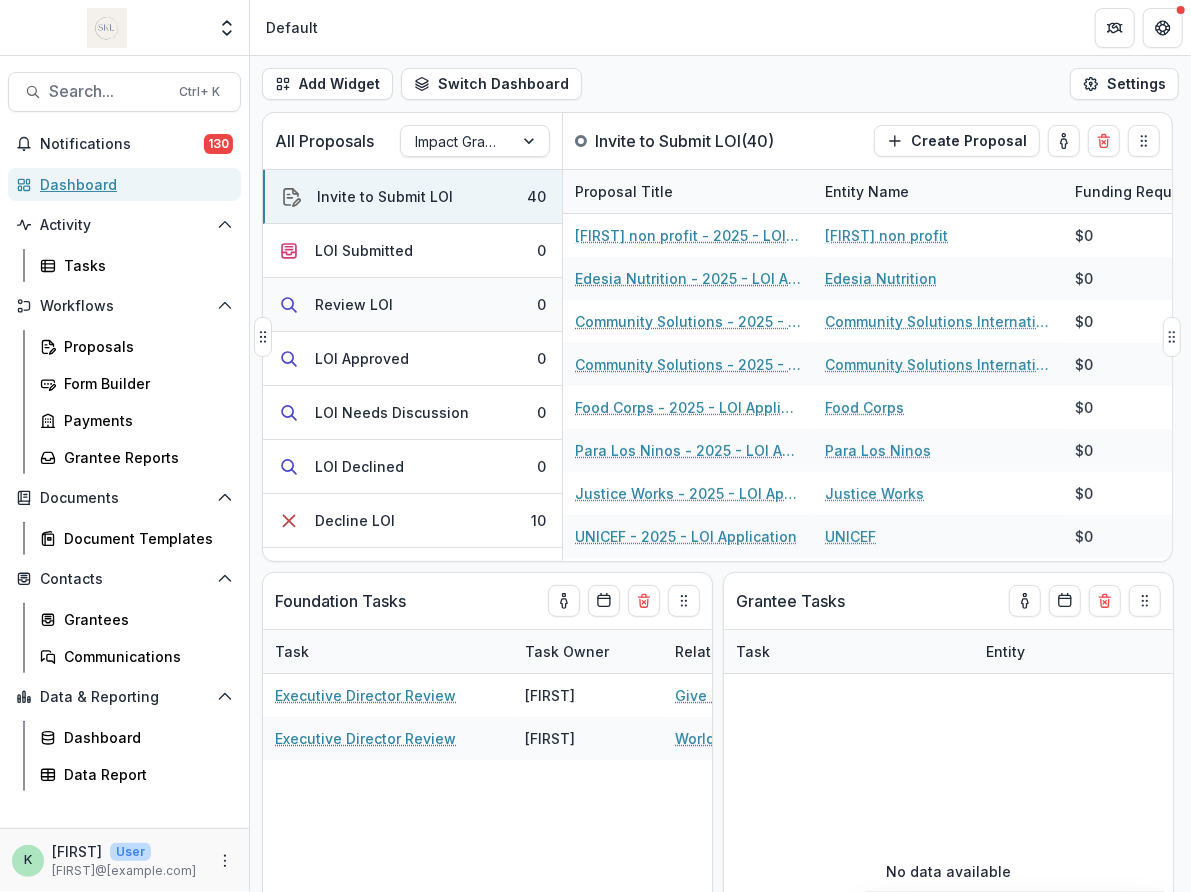 scroll, scrollTop: 519, scrollLeft: 0, axis: vertical 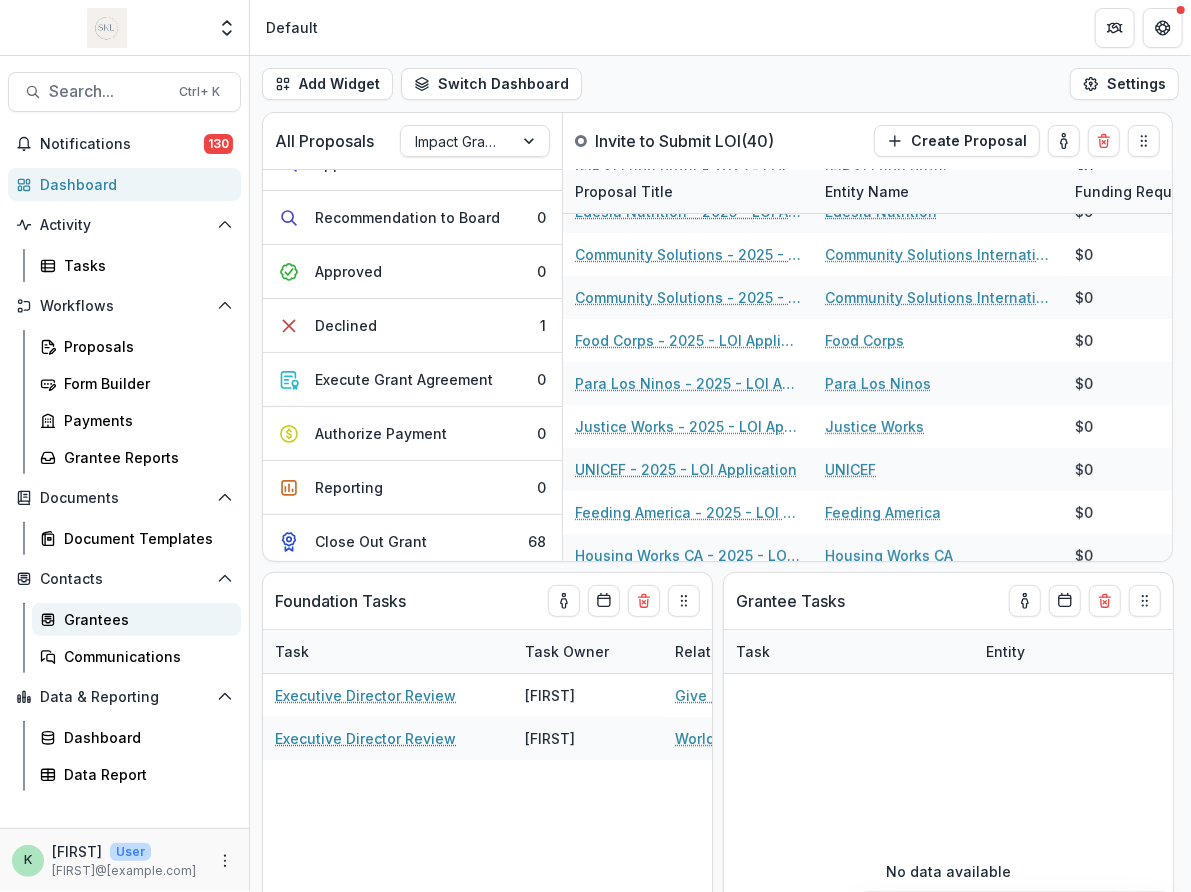 click on "Grantees" at bounding box center (144, 619) 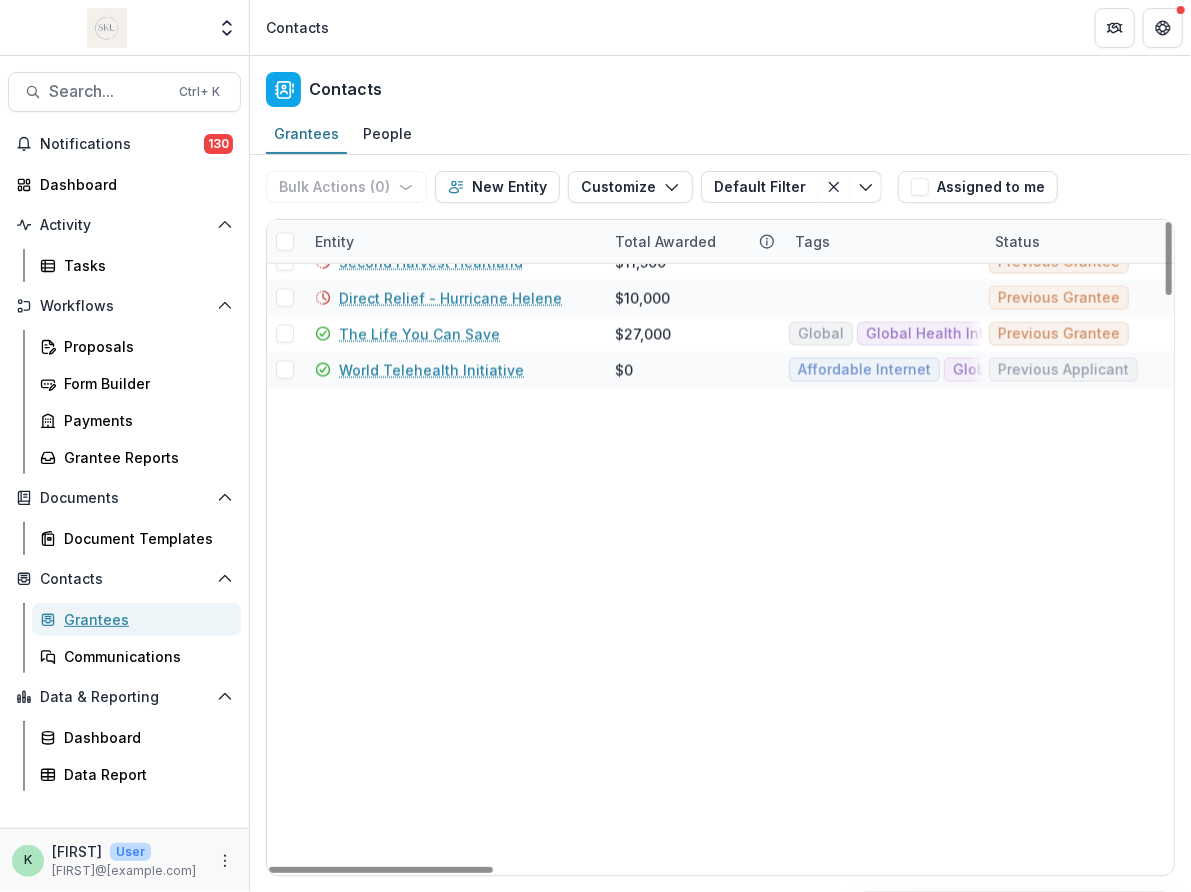 scroll, scrollTop: 0, scrollLeft: 0, axis: both 